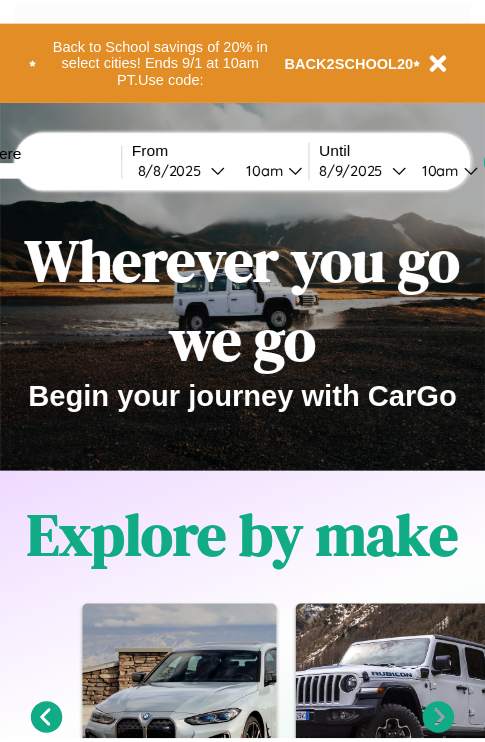 scroll, scrollTop: 0, scrollLeft: 0, axis: both 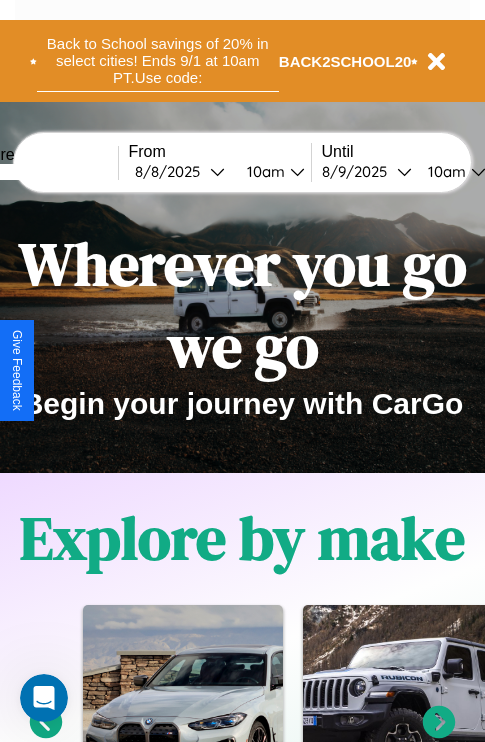 click on "Back to School savings of 20% in select cities! Ends 9/1 at 10am PT.  Use code:" at bounding box center [158, 61] 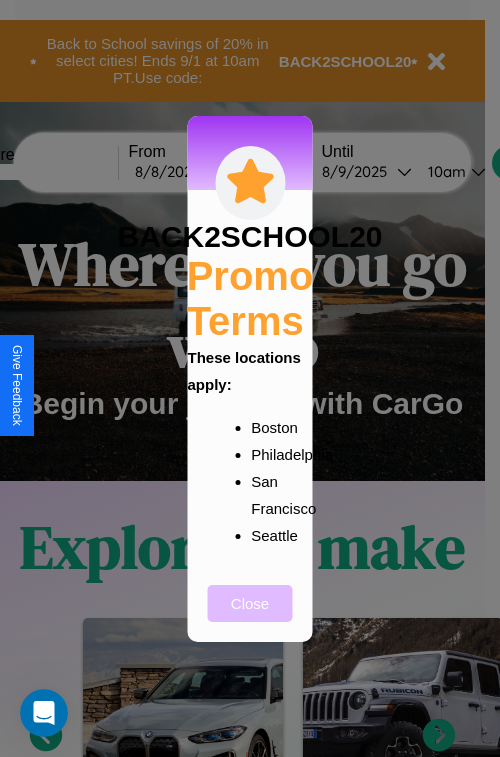 click on "Close" at bounding box center [250, 603] 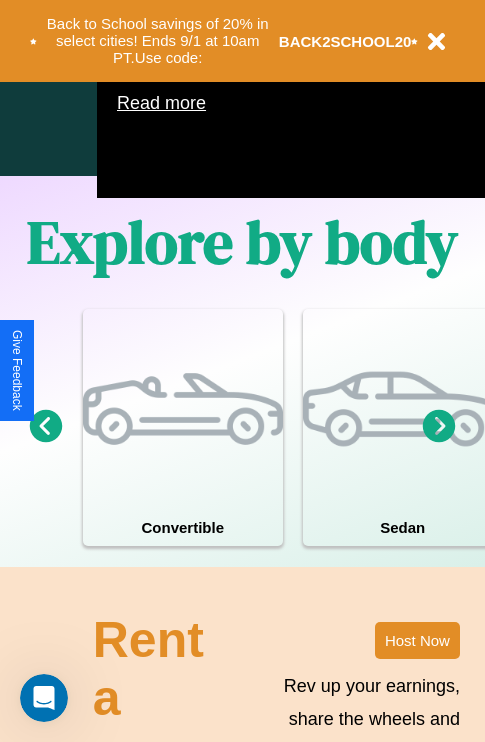 scroll, scrollTop: 1285, scrollLeft: 0, axis: vertical 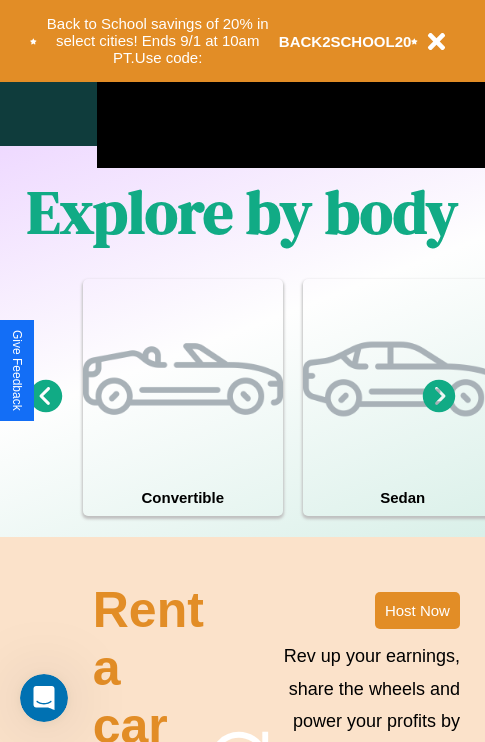 click 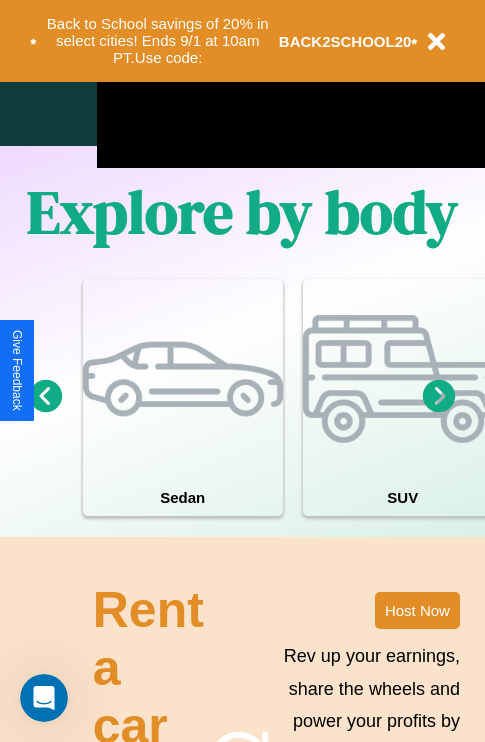 click 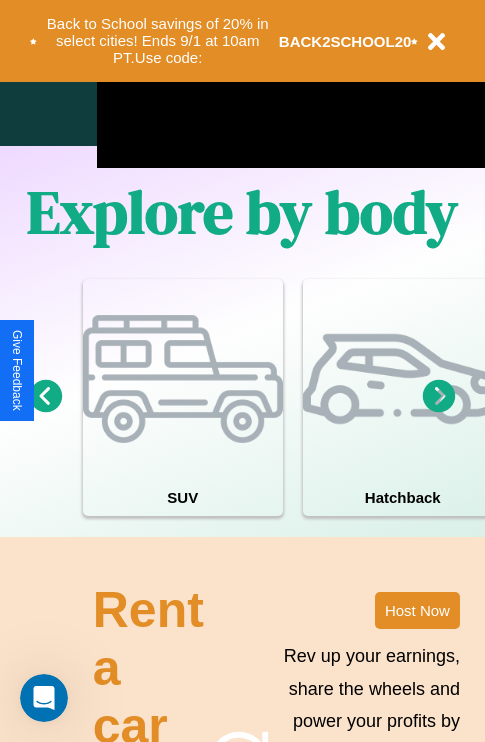 click 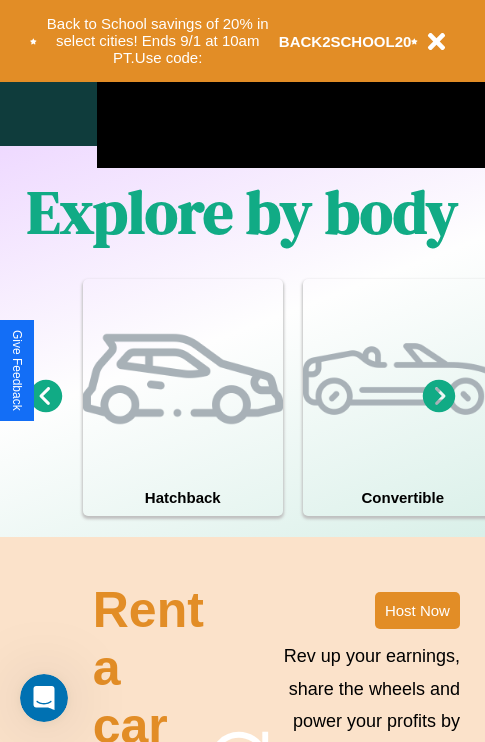 click 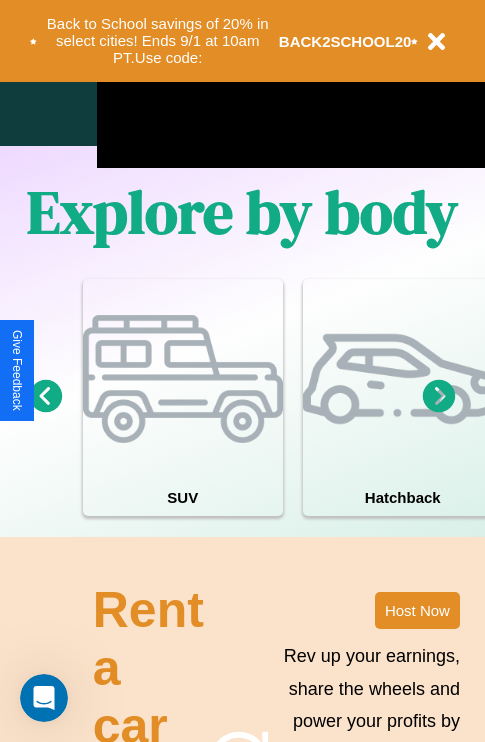 click 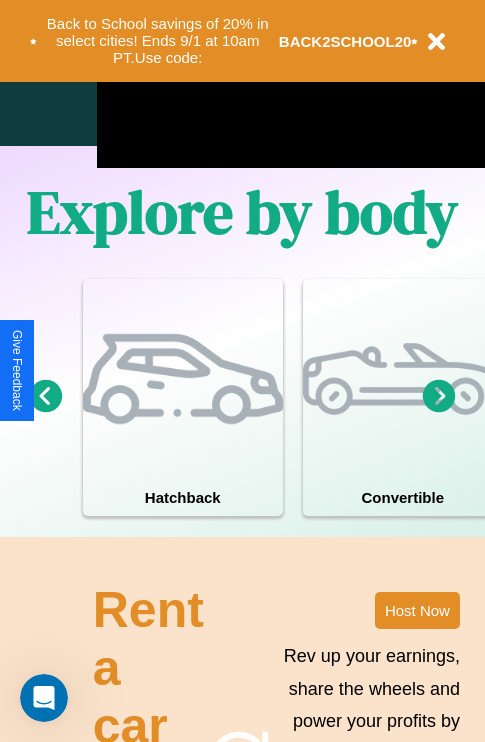 click 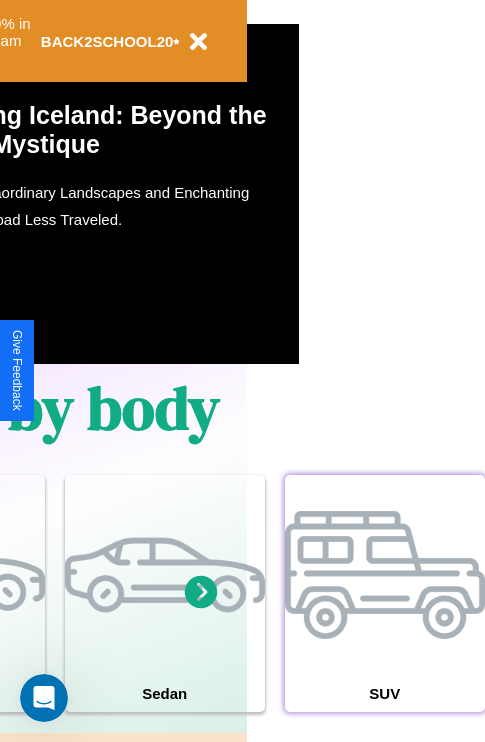 click at bounding box center [385, 575] 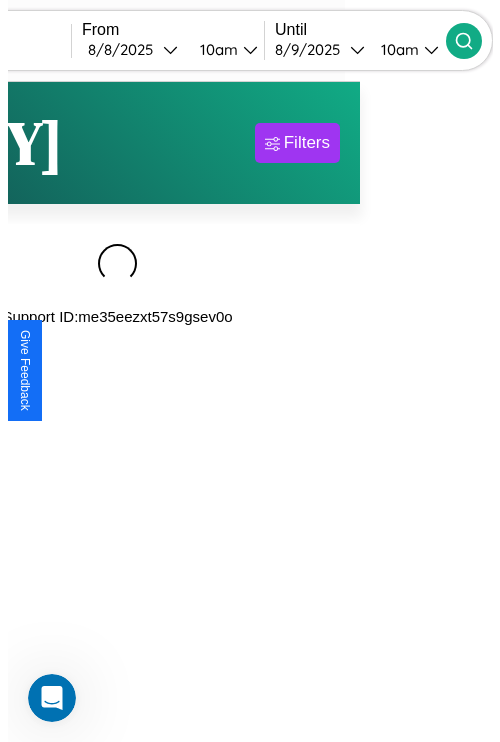 scroll, scrollTop: 0, scrollLeft: 0, axis: both 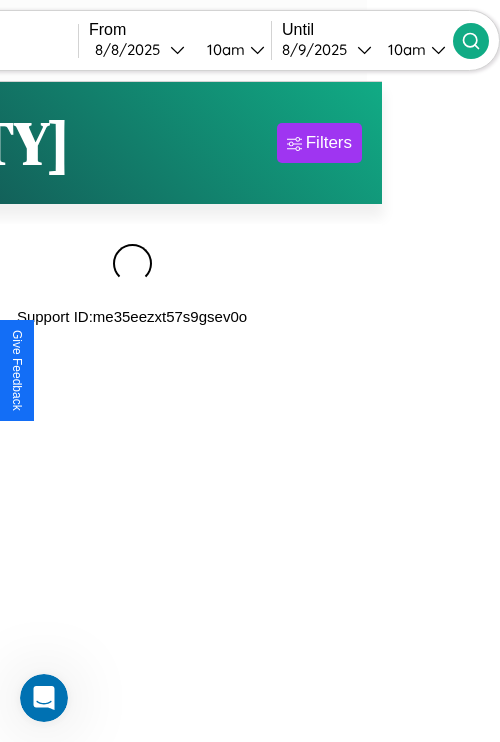 type on "*****" 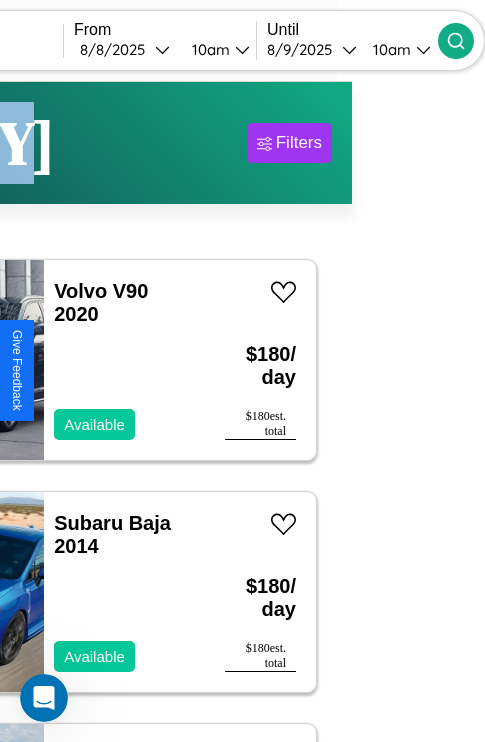 scroll, scrollTop: 95, scrollLeft: 35, axis: both 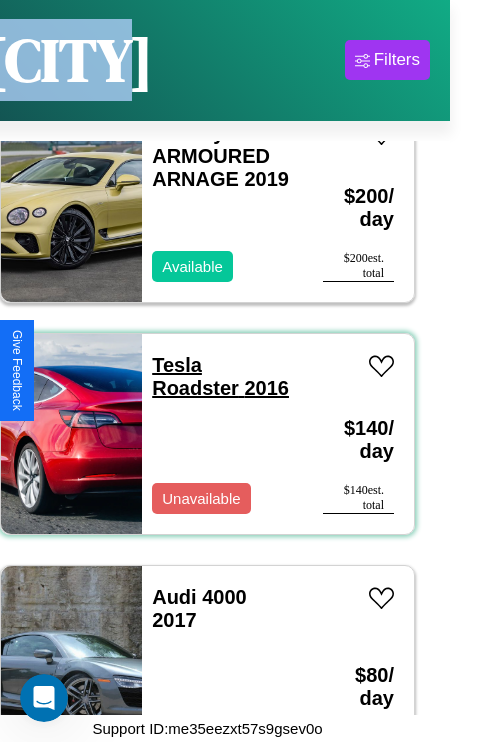 click on "Tesla   Roadster   2016" at bounding box center [220, 376] 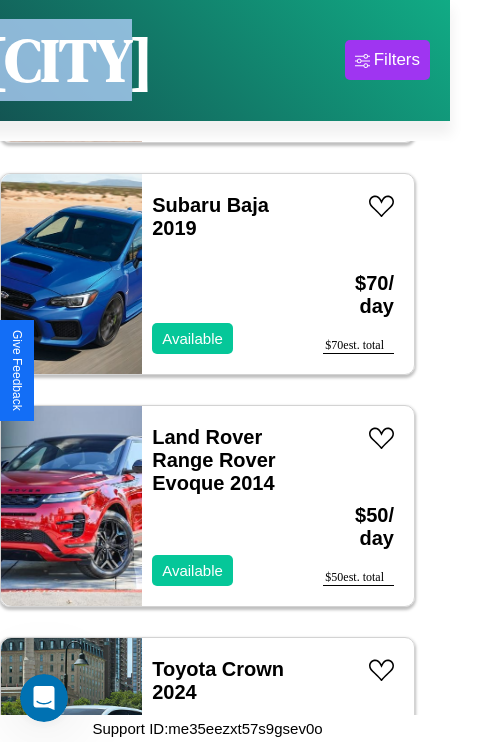 scroll, scrollTop: 5411, scrollLeft: 0, axis: vertical 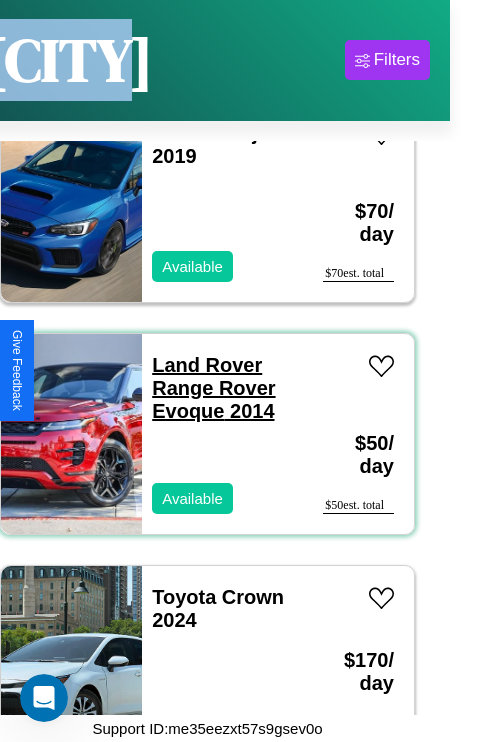 click on "Land Rover   Range Rover Evoque   2014" at bounding box center [213, 388] 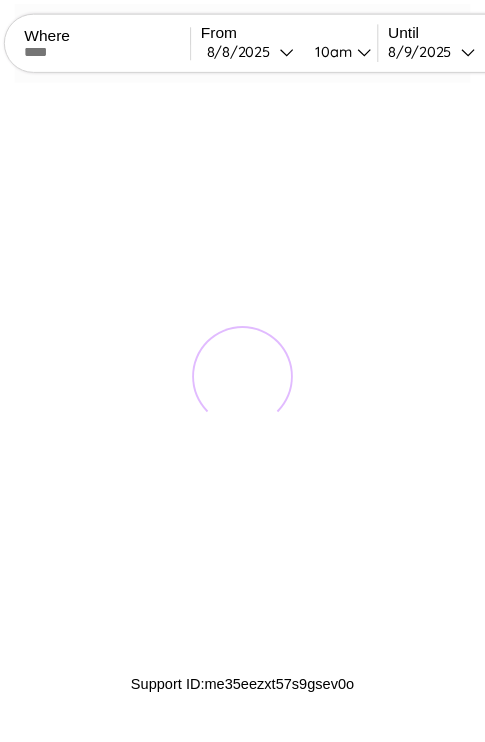 scroll, scrollTop: 0, scrollLeft: 0, axis: both 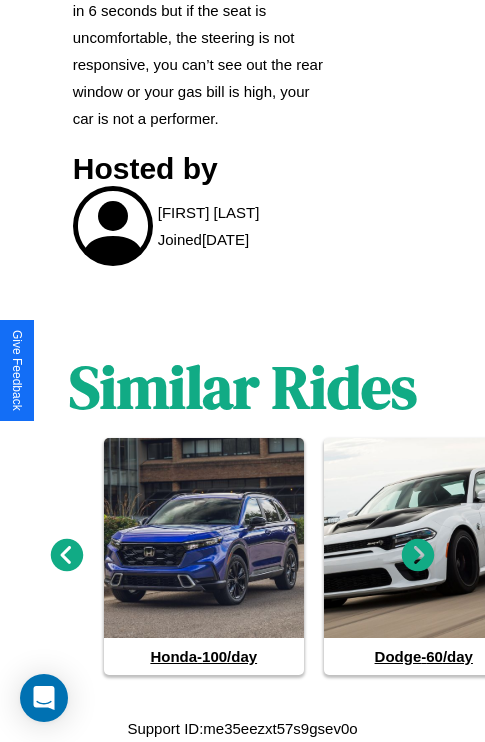click 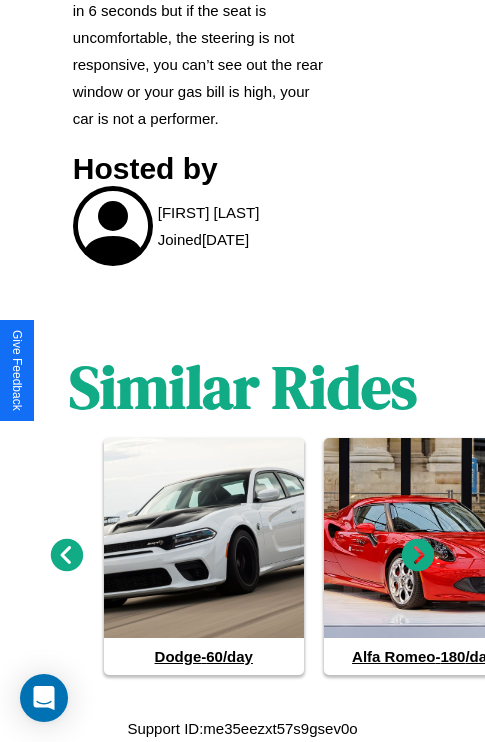 click 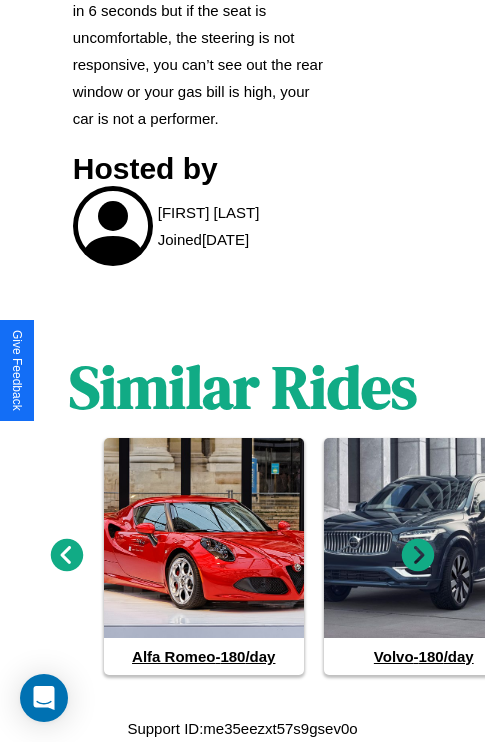 click 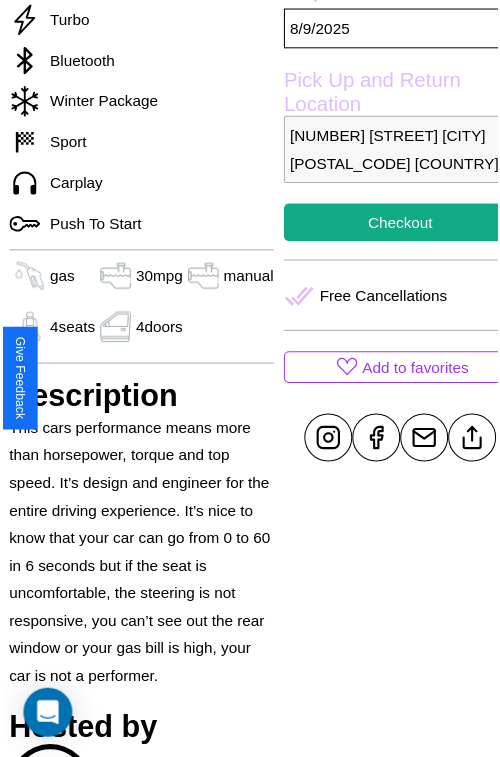 scroll, scrollTop: 600, scrollLeft: 68, axis: both 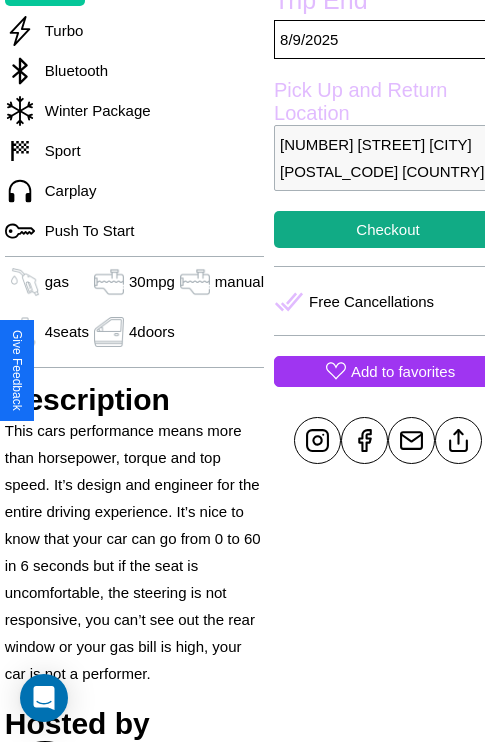 click on "Add to favorites" at bounding box center [403, 371] 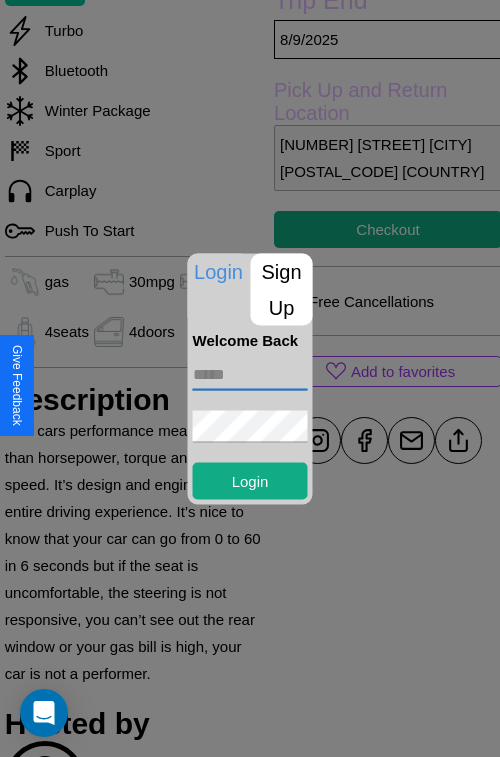 click at bounding box center (250, 374) 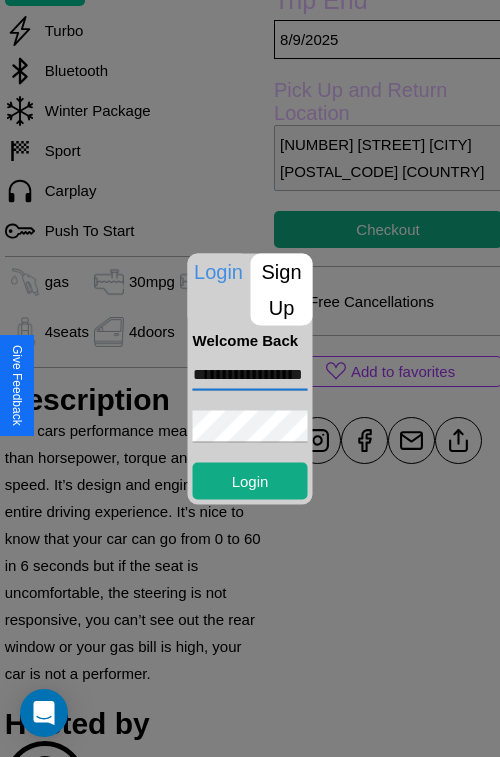scroll, scrollTop: 0, scrollLeft: 30, axis: horizontal 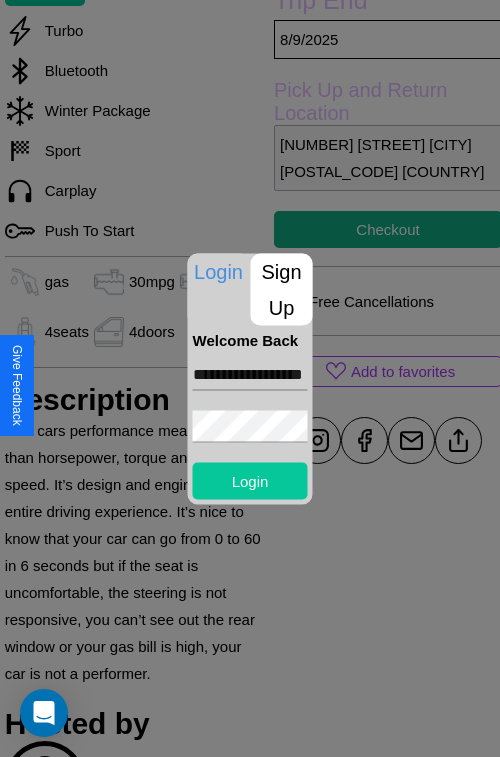 click on "Login" at bounding box center [250, 480] 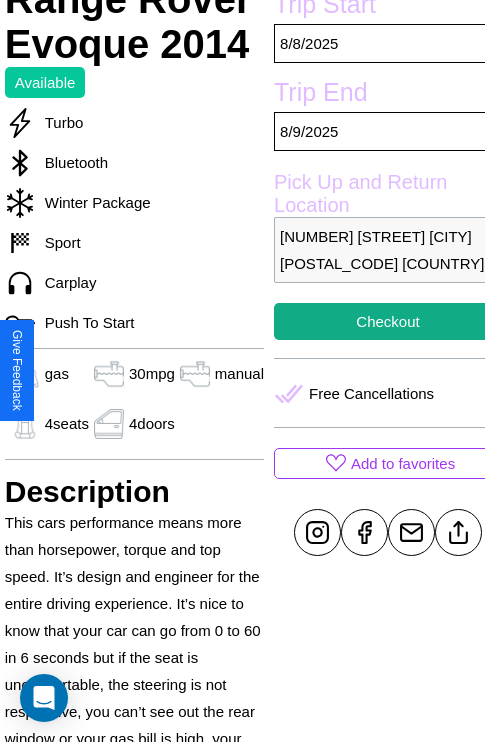 scroll, scrollTop: 458, scrollLeft: 68, axis: both 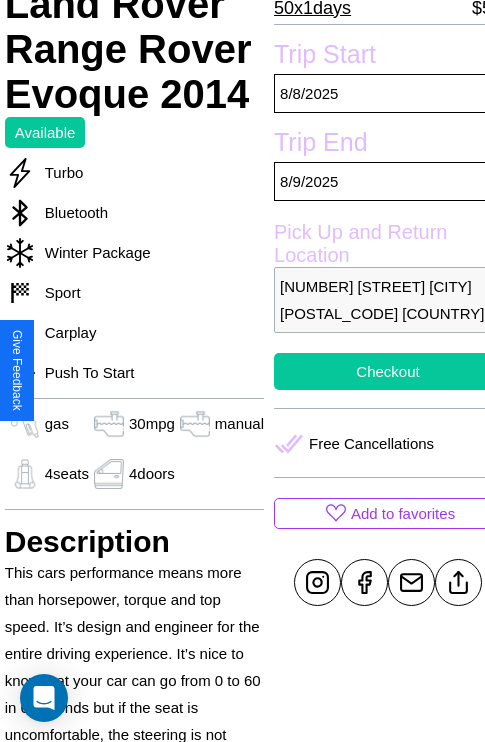 click on "Checkout" at bounding box center [388, 371] 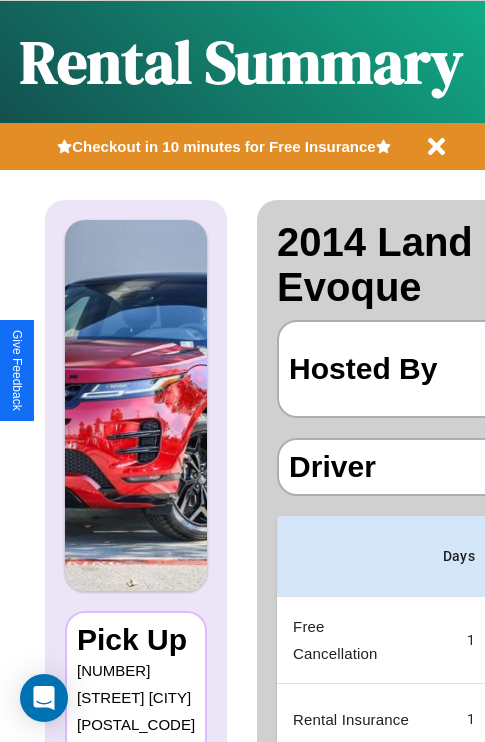 scroll, scrollTop: 0, scrollLeft: 378, axis: horizontal 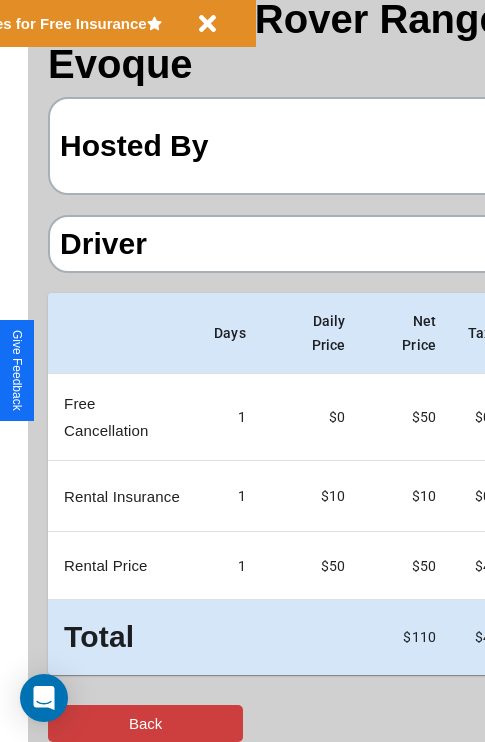 click on "Back" at bounding box center (145, 723) 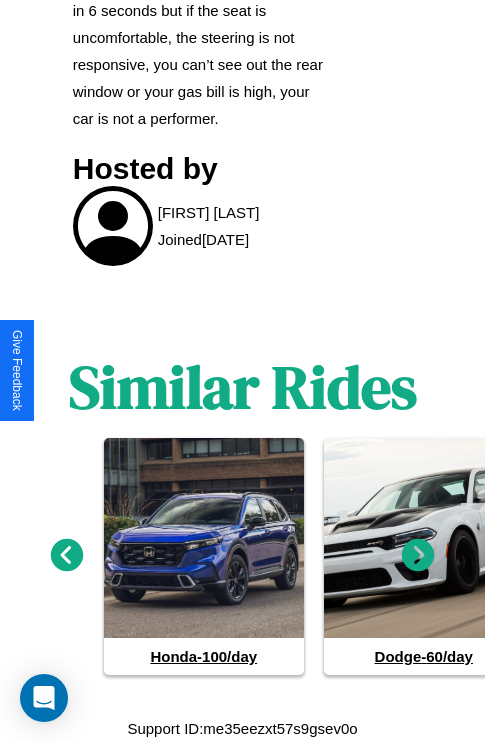 scroll, scrollTop: 1245, scrollLeft: 0, axis: vertical 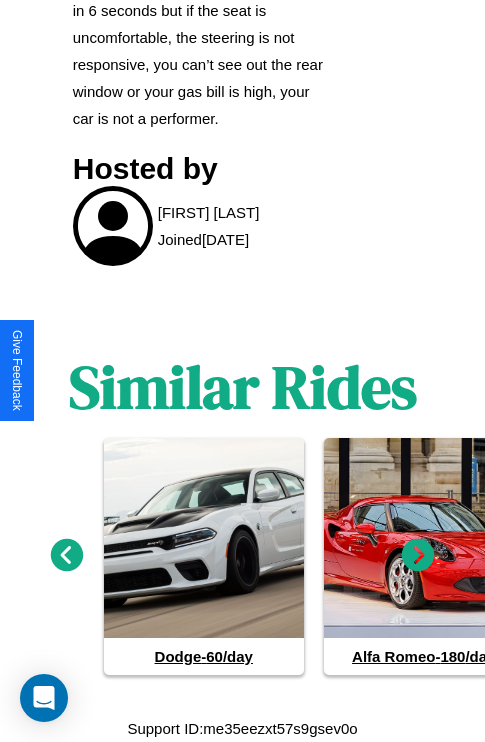 click 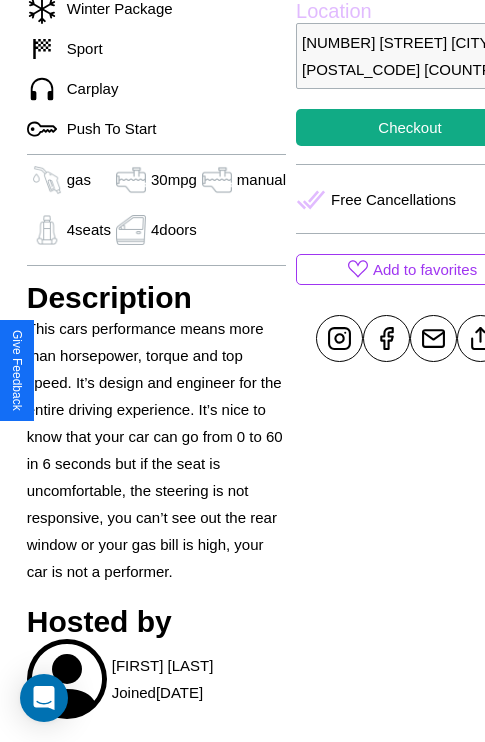 scroll, scrollTop: 669, scrollLeft: 48, axis: both 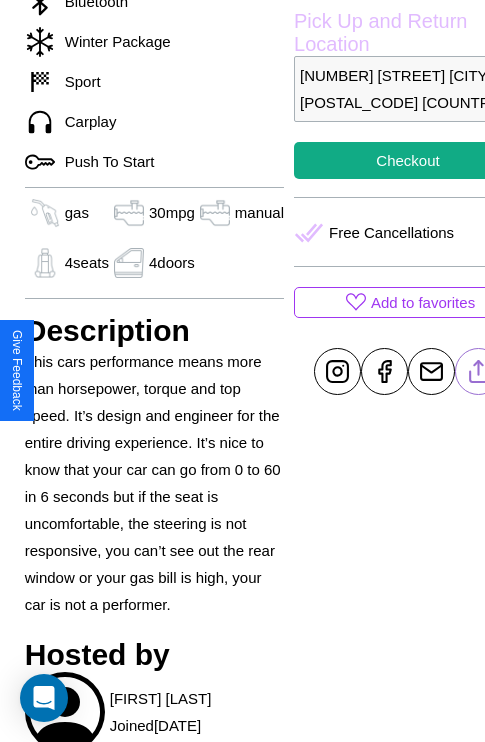 click 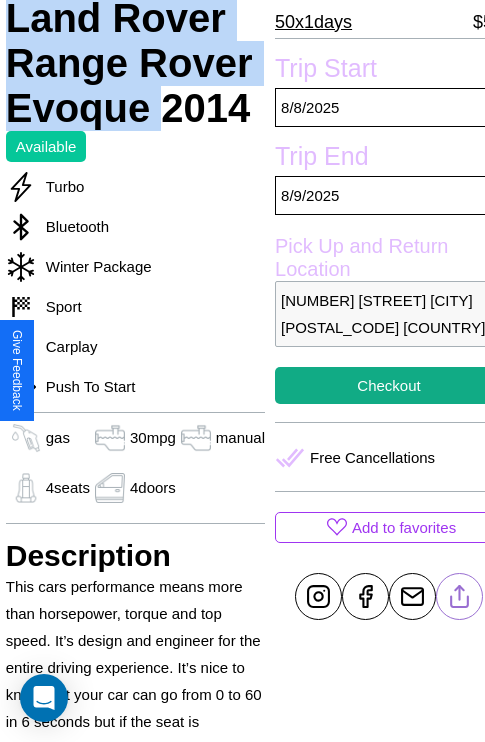 scroll, scrollTop: 458, scrollLeft: 68, axis: both 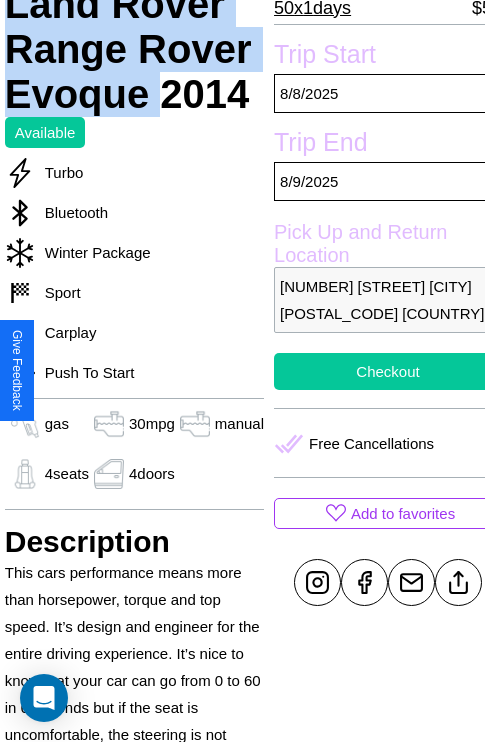 click on "Checkout" at bounding box center (388, 371) 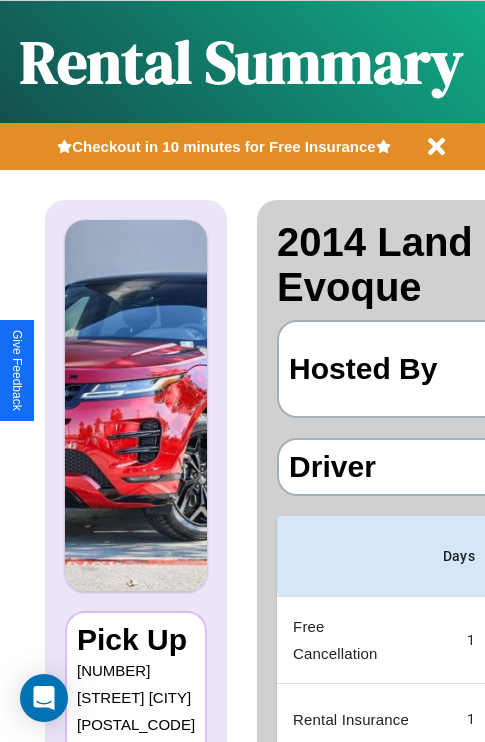 scroll, scrollTop: 0, scrollLeft: 378, axis: horizontal 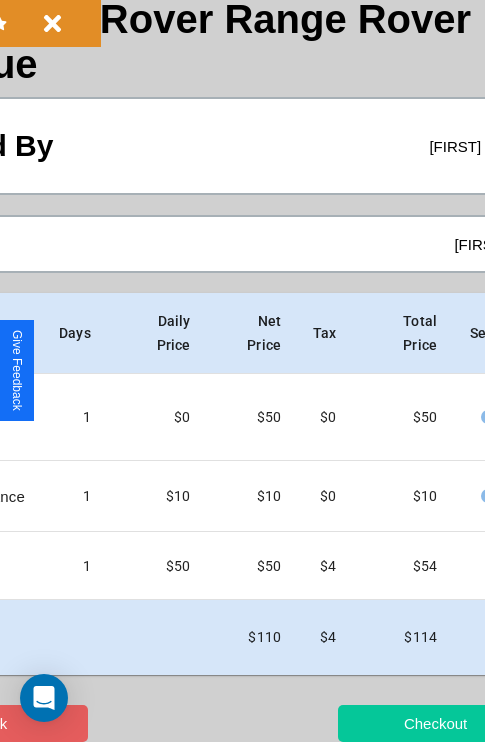 click on "Checkout" at bounding box center (435, 723) 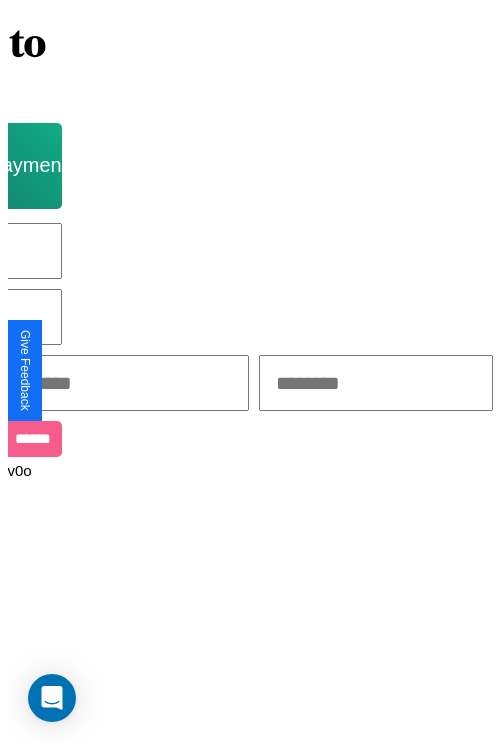 scroll, scrollTop: 0, scrollLeft: 0, axis: both 